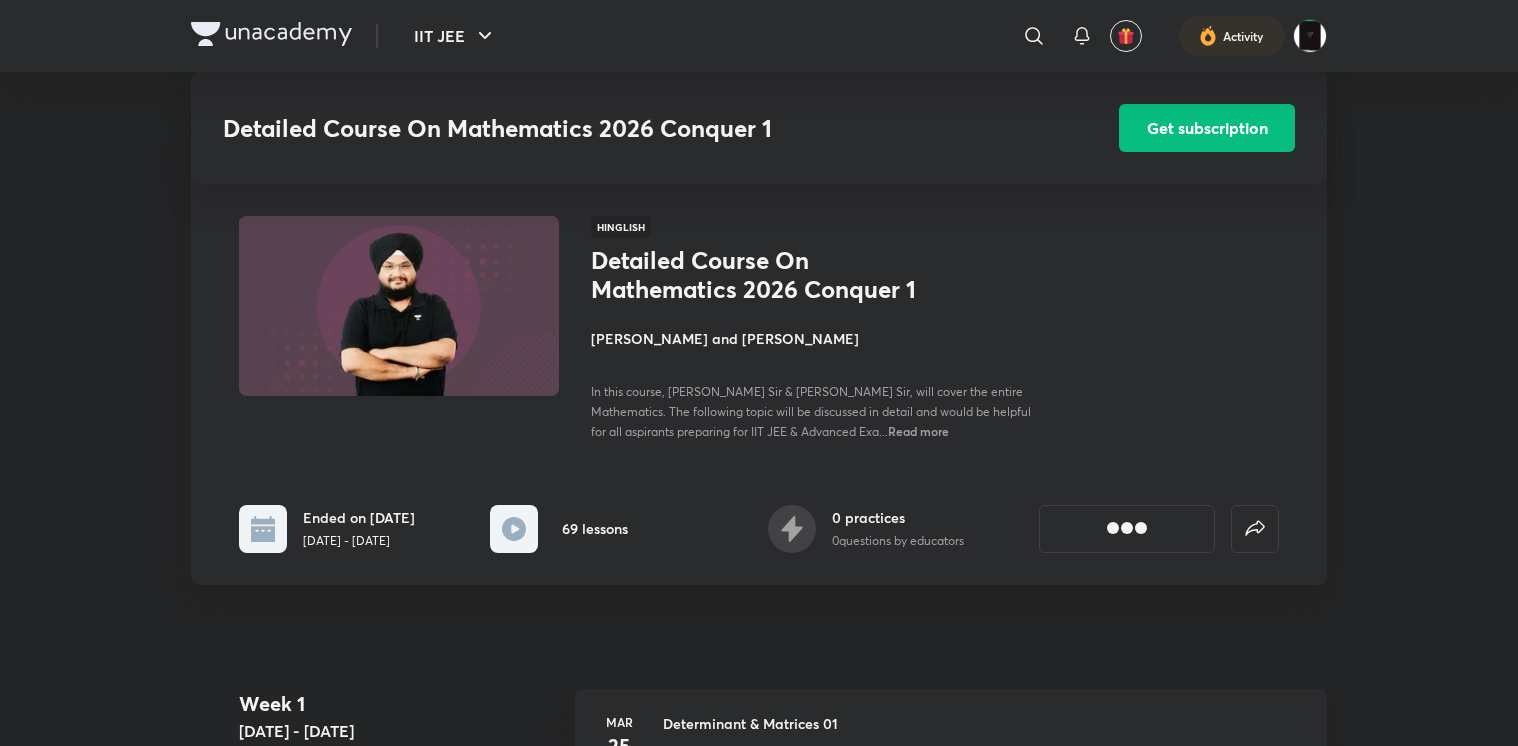 scroll, scrollTop: 2535, scrollLeft: 0, axis: vertical 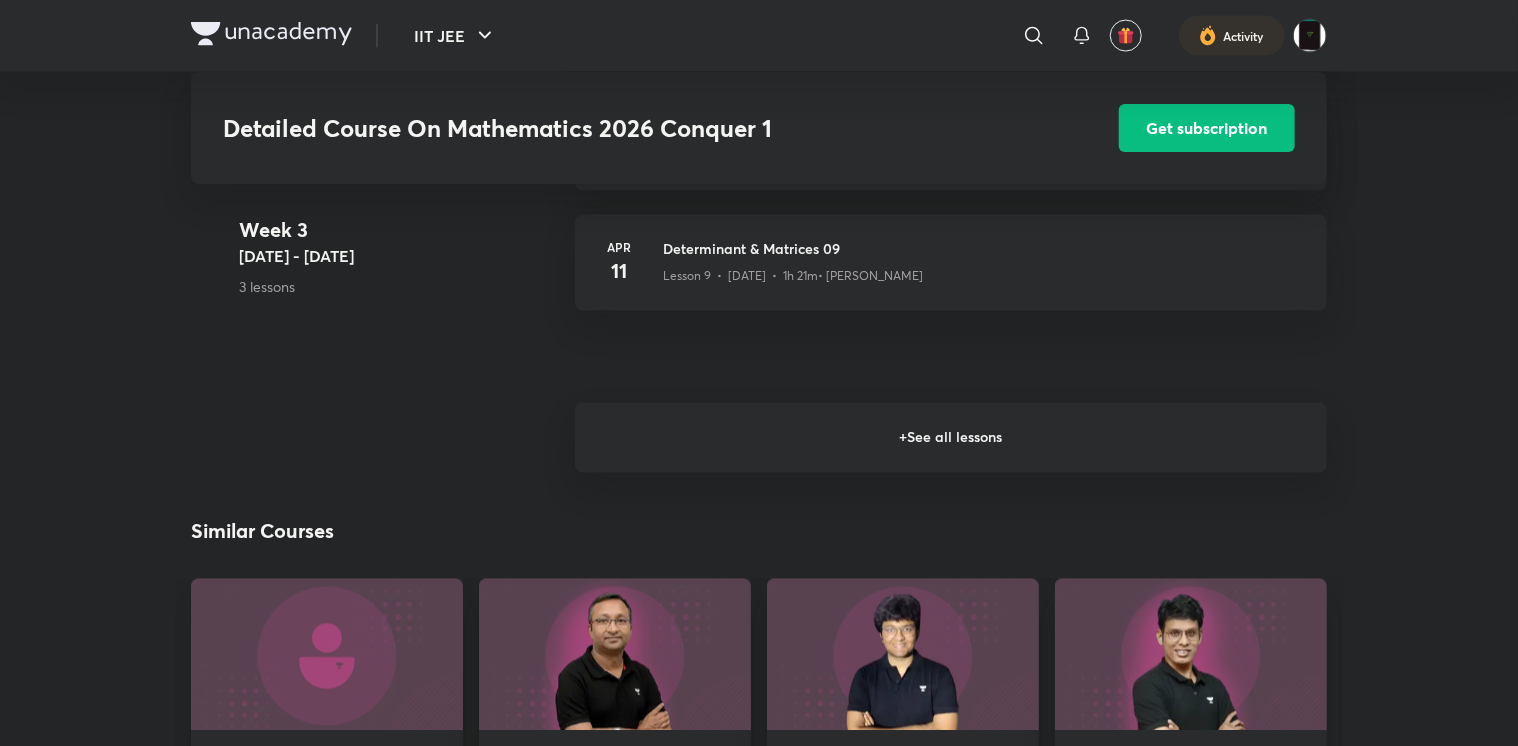 click on "+  See all lessons" at bounding box center (951, 438) 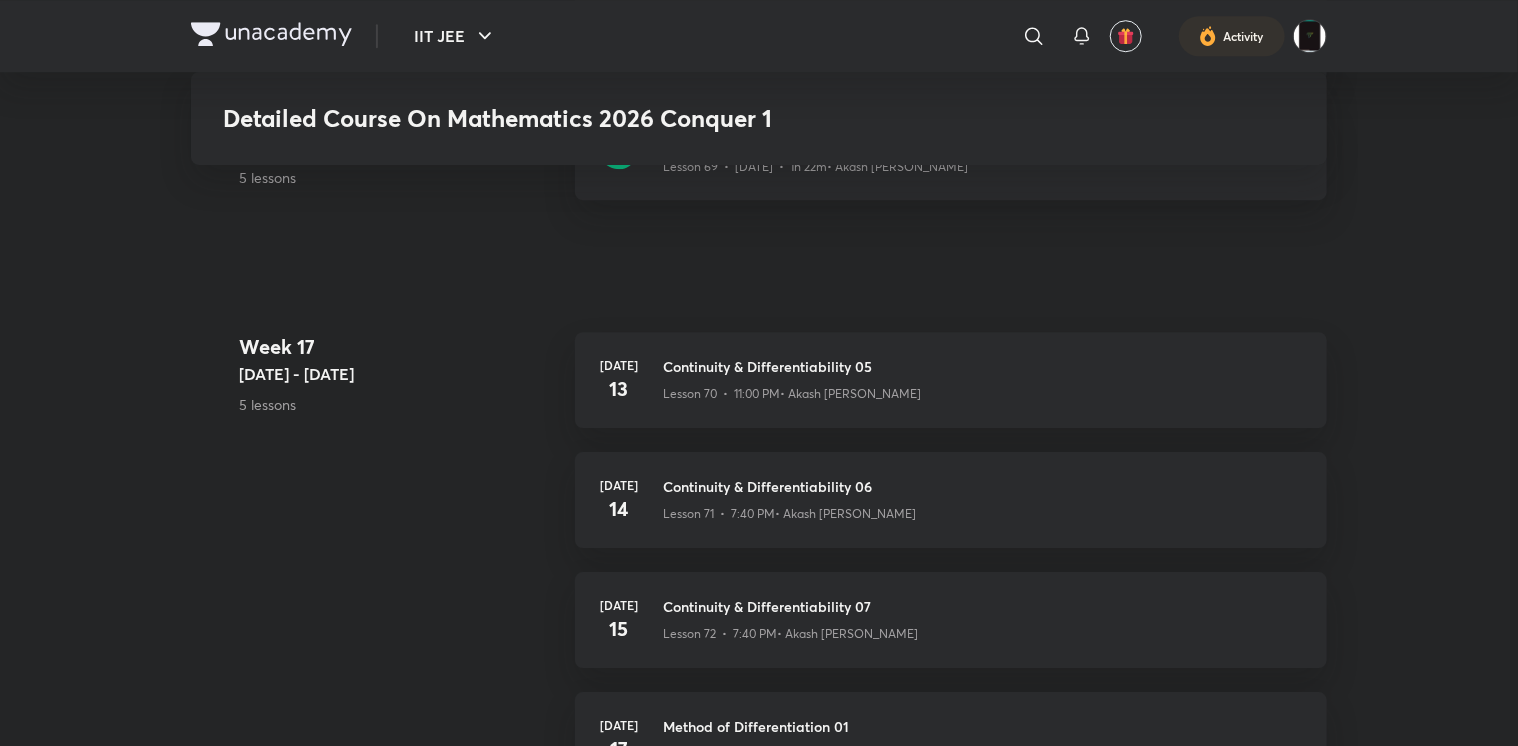 scroll, scrollTop: 10749, scrollLeft: 0, axis: vertical 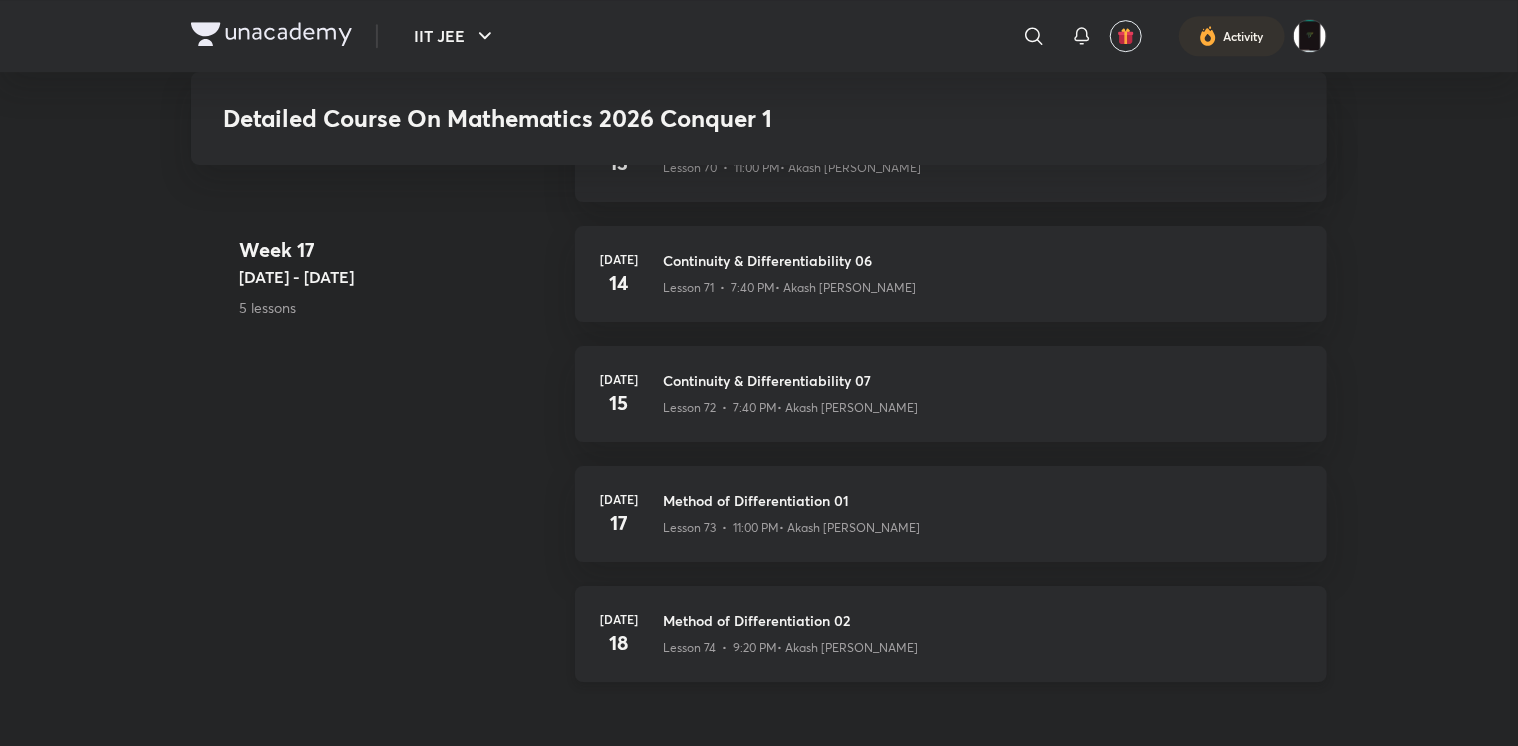 click on "Lesson 74  •  9:20 PM    •  Akash Ashish Gautama" at bounding box center [790, 648] 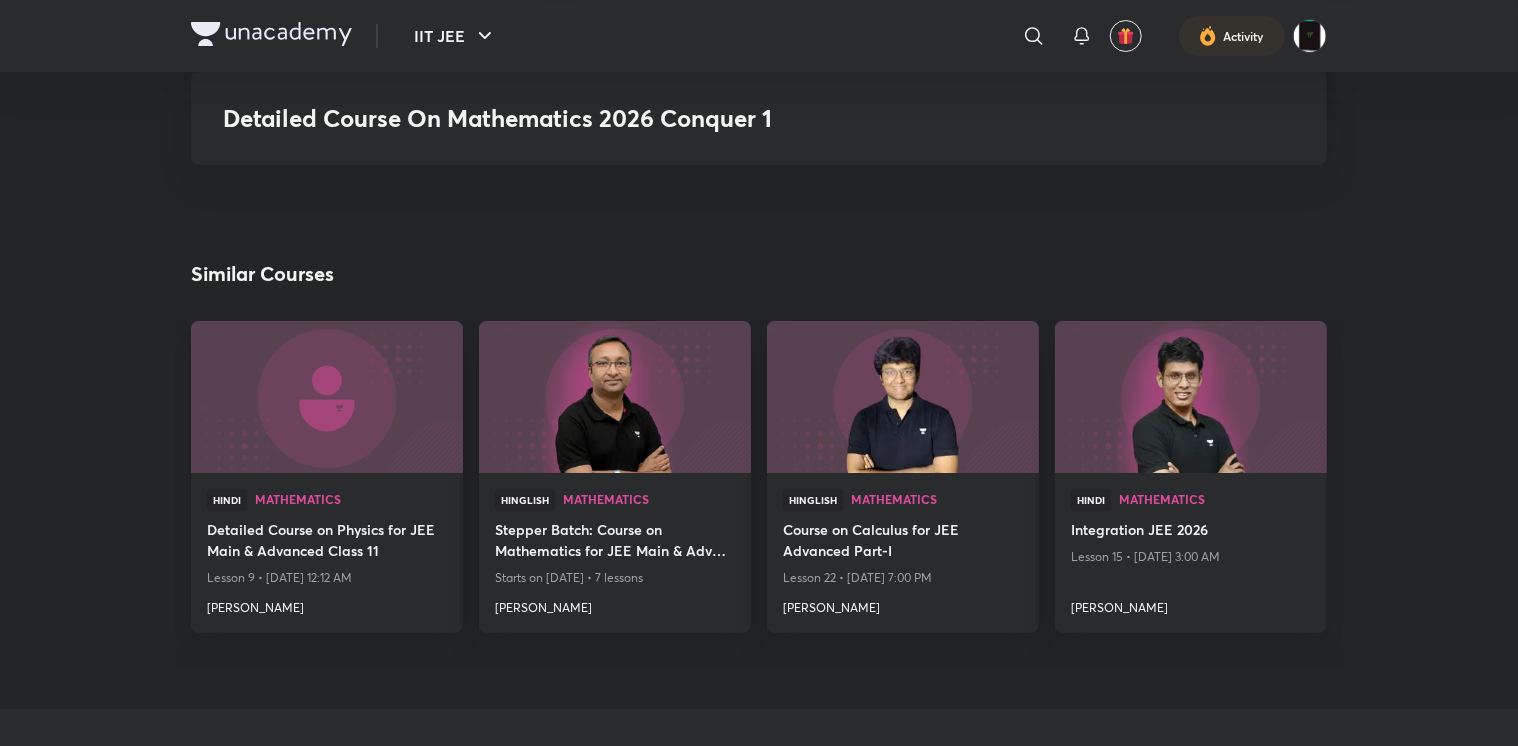 scroll, scrollTop: 11328, scrollLeft: 0, axis: vertical 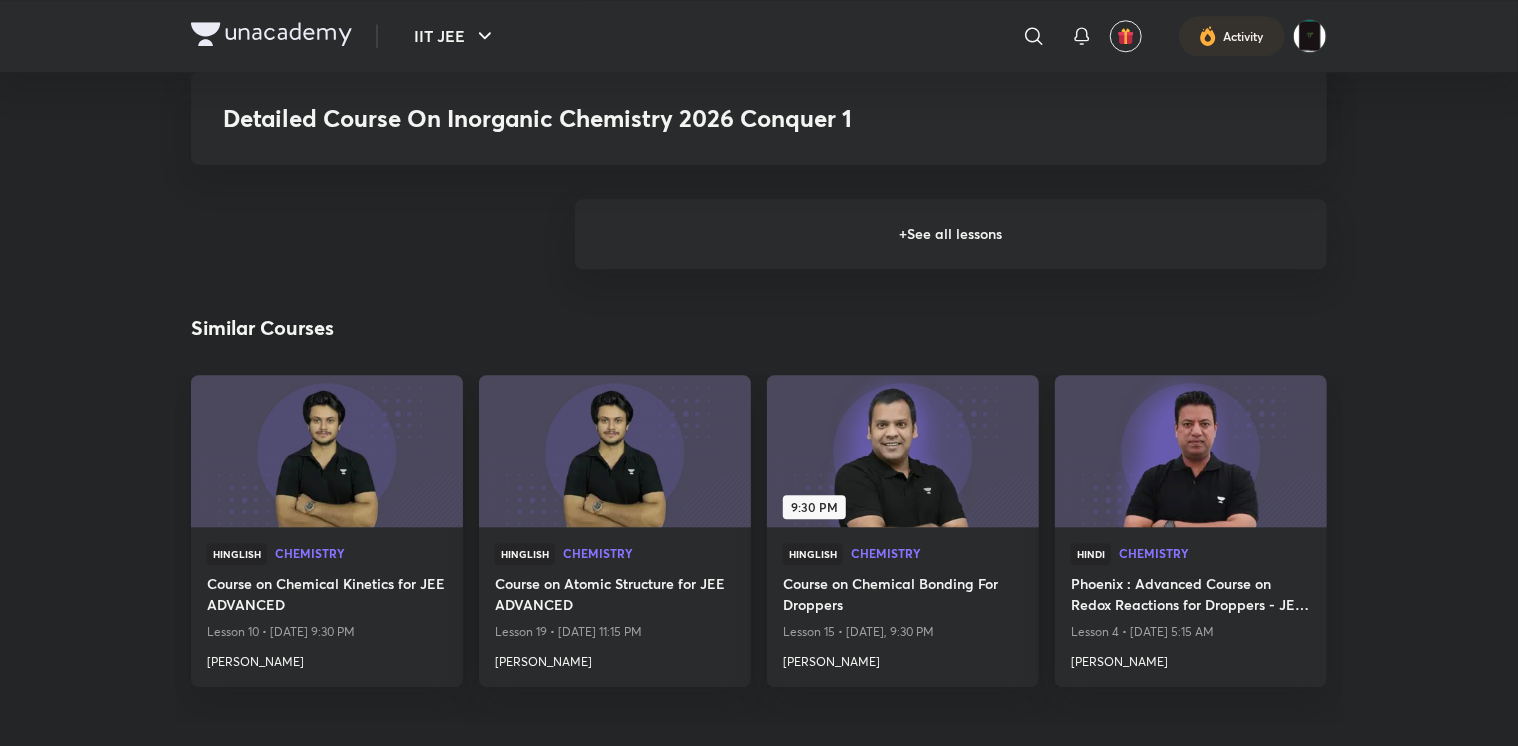 click on "+  See all lessons" at bounding box center [951, 234] 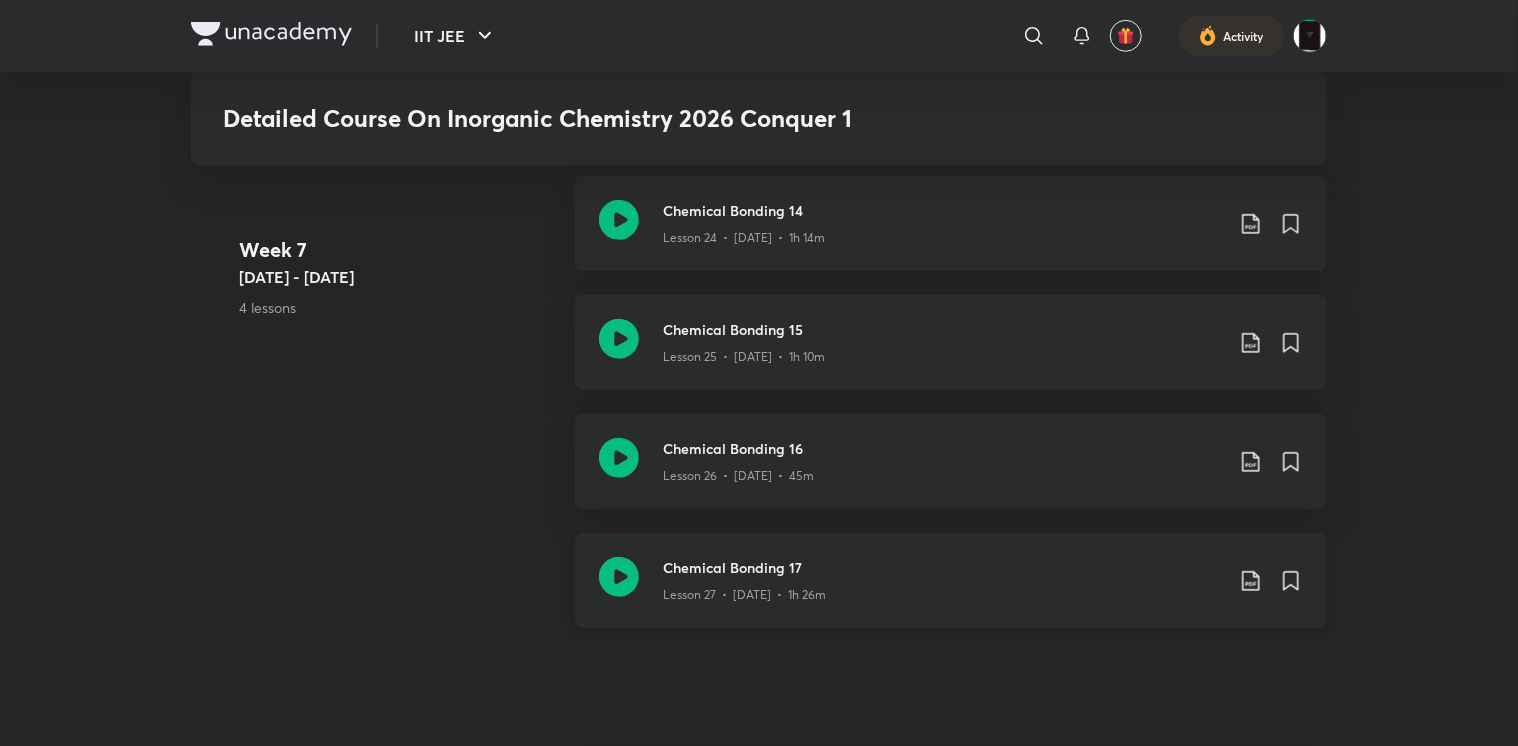 scroll, scrollTop: 4507, scrollLeft: 0, axis: vertical 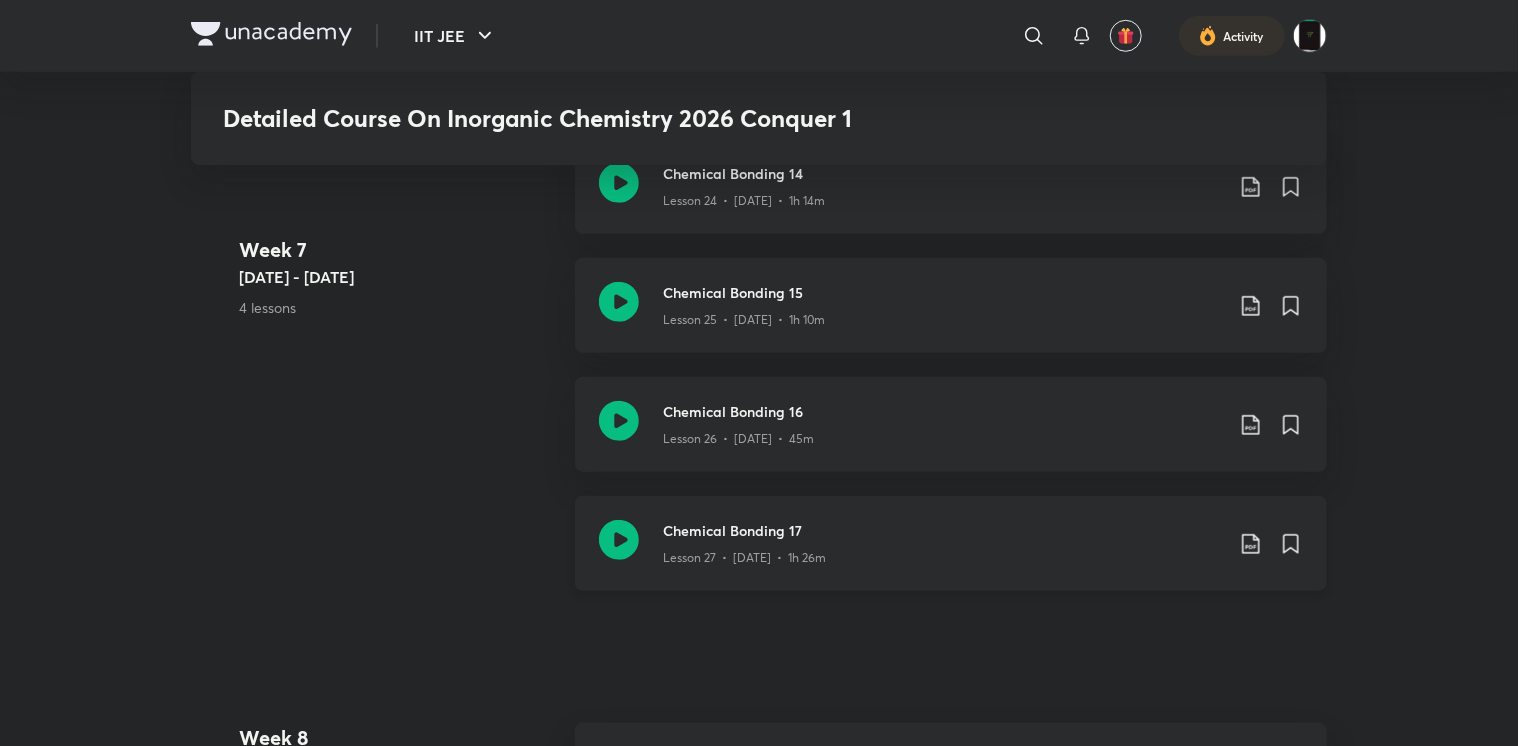 click on "Chemical Bonding 17 Lesson 27  •  Jul 11  •  1h 26m" at bounding box center [951, 543] 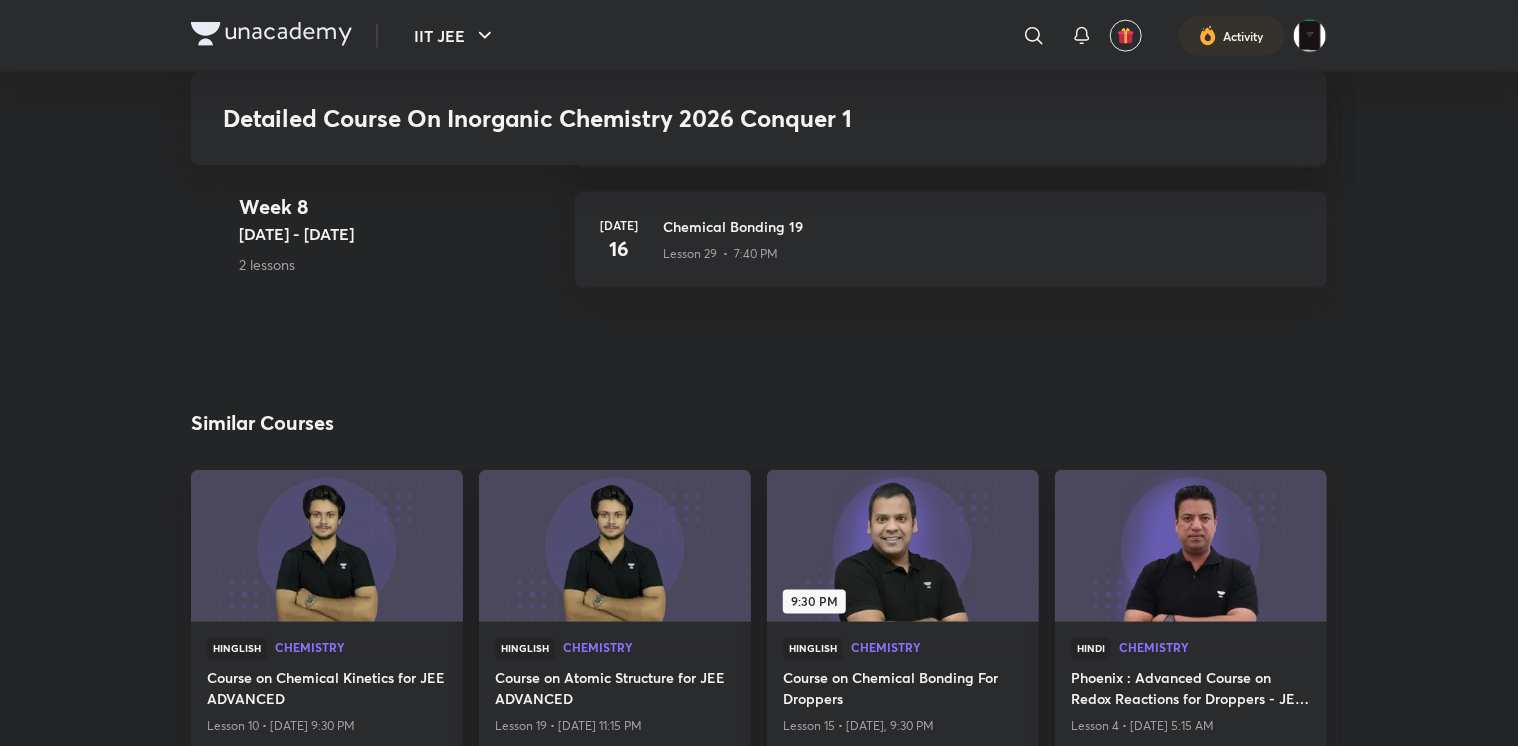 scroll, scrollTop: 5272, scrollLeft: 0, axis: vertical 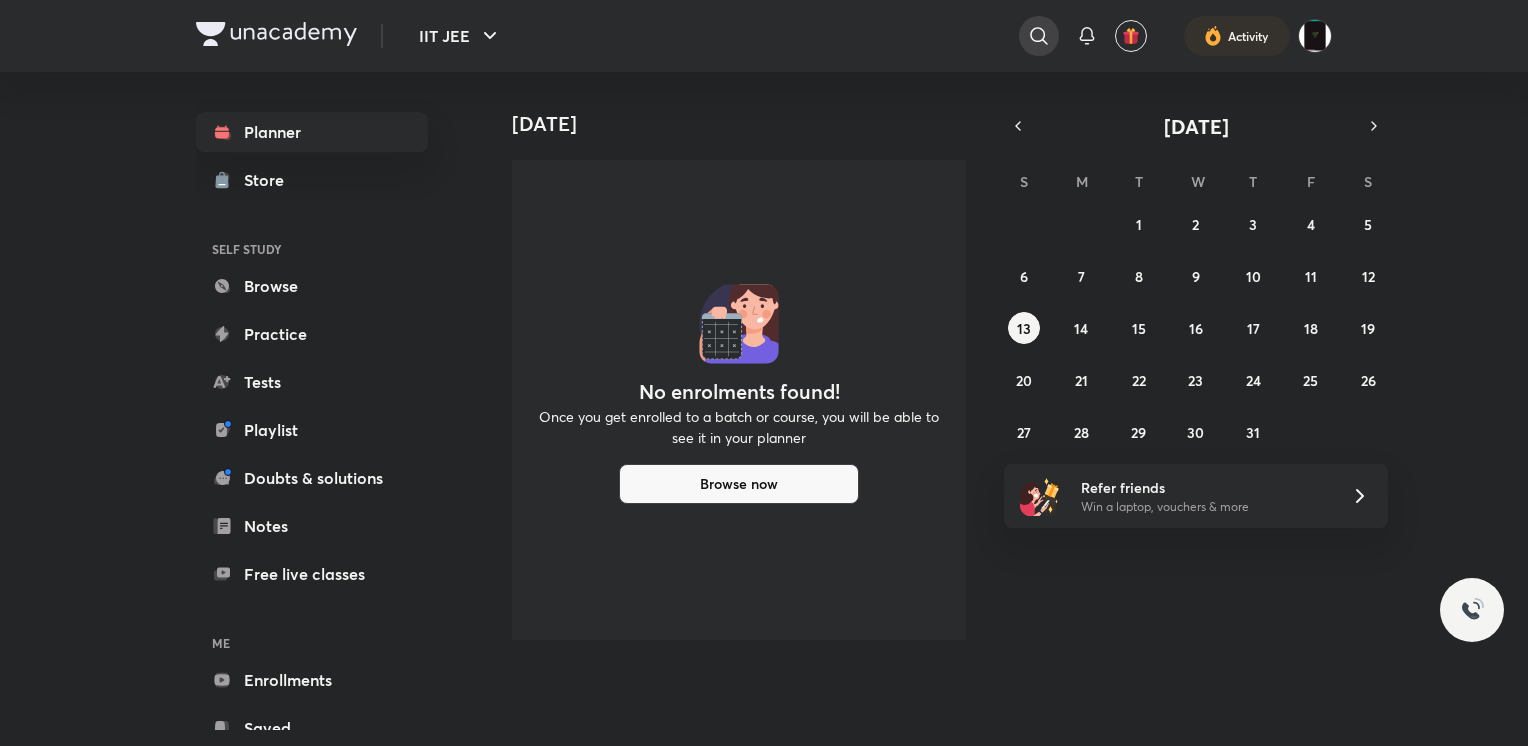 click at bounding box center (1039, 36) 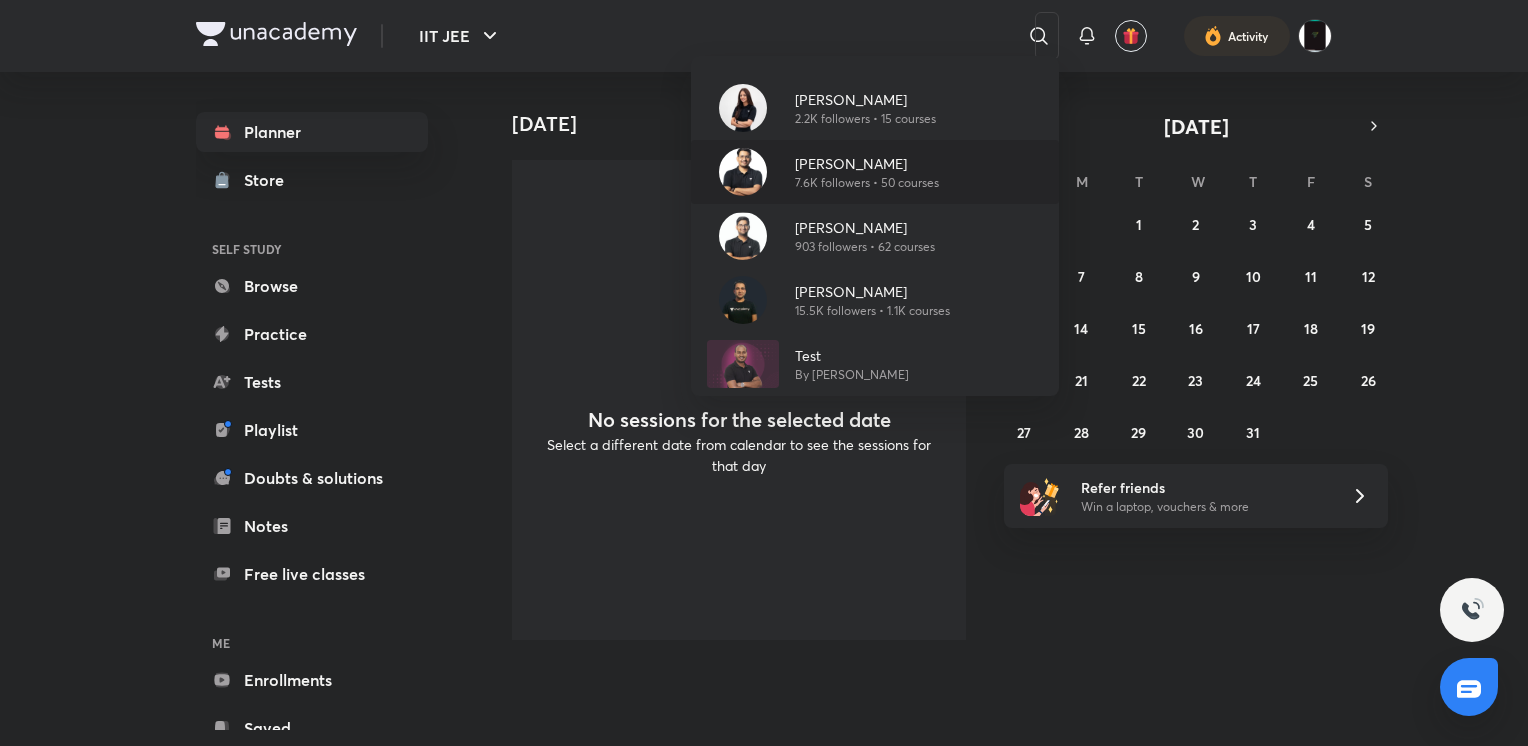 click on "Rahul Yadav 7.6K followers • 50 courses" at bounding box center [875, 172] 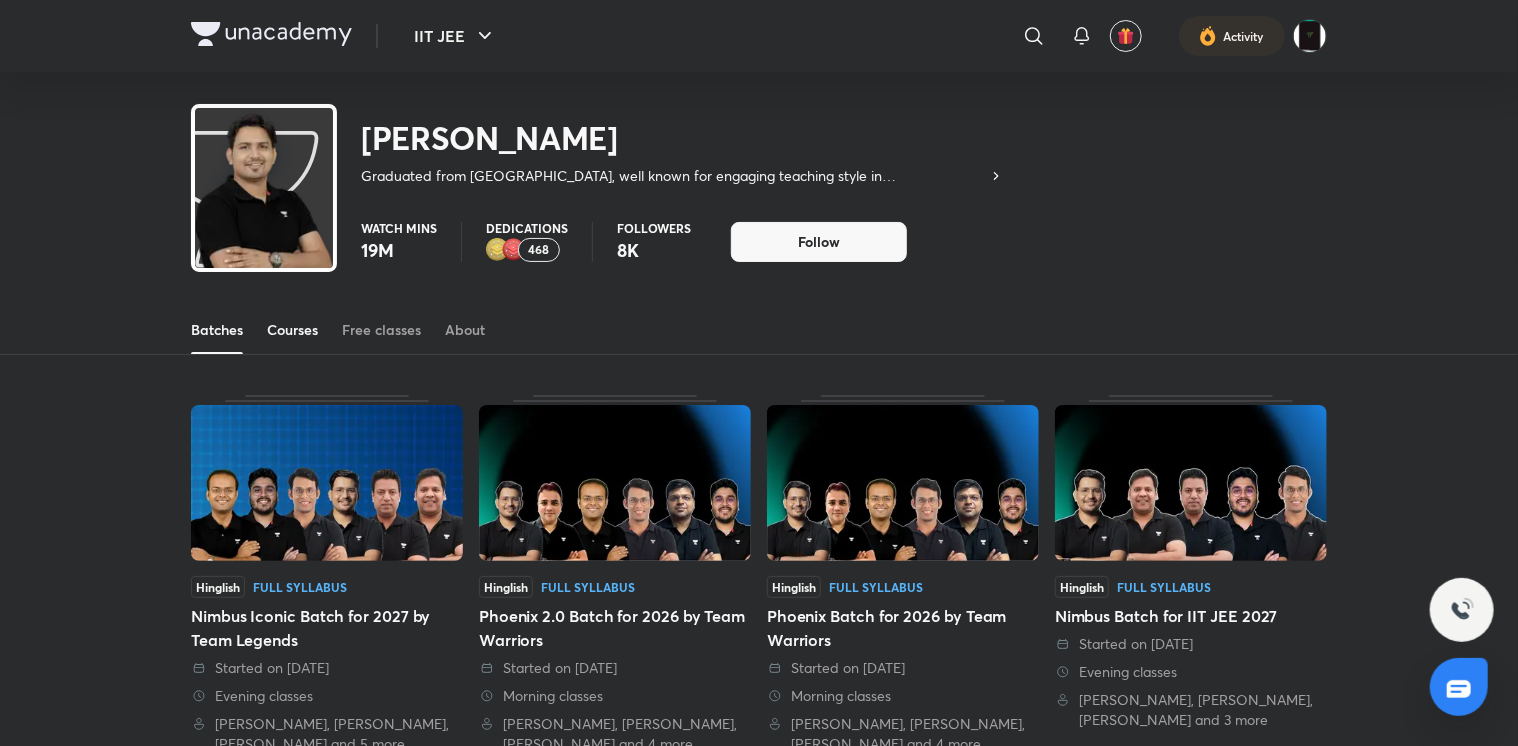 click on "Courses" at bounding box center (292, 330) 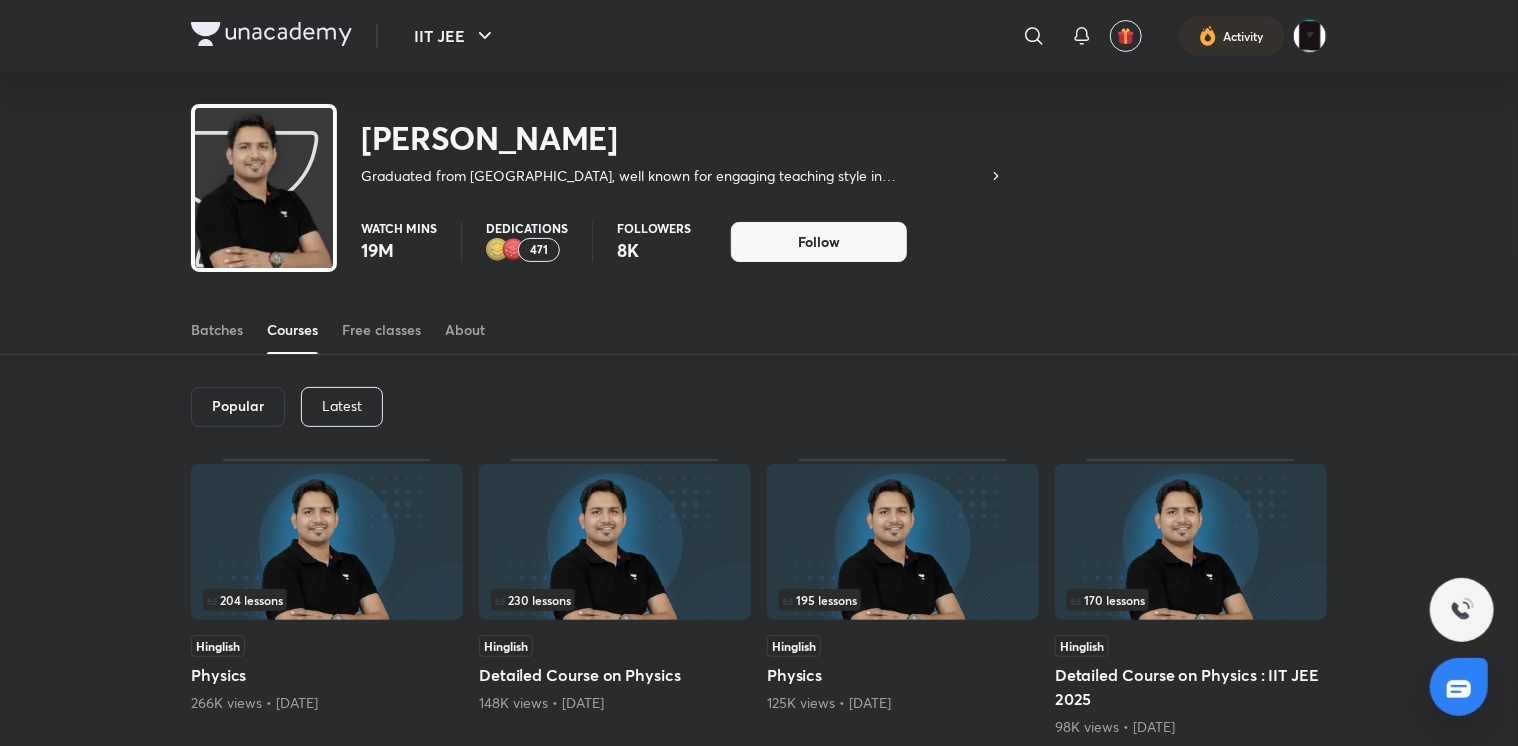 click on "170   lessons" at bounding box center [1191, 600] 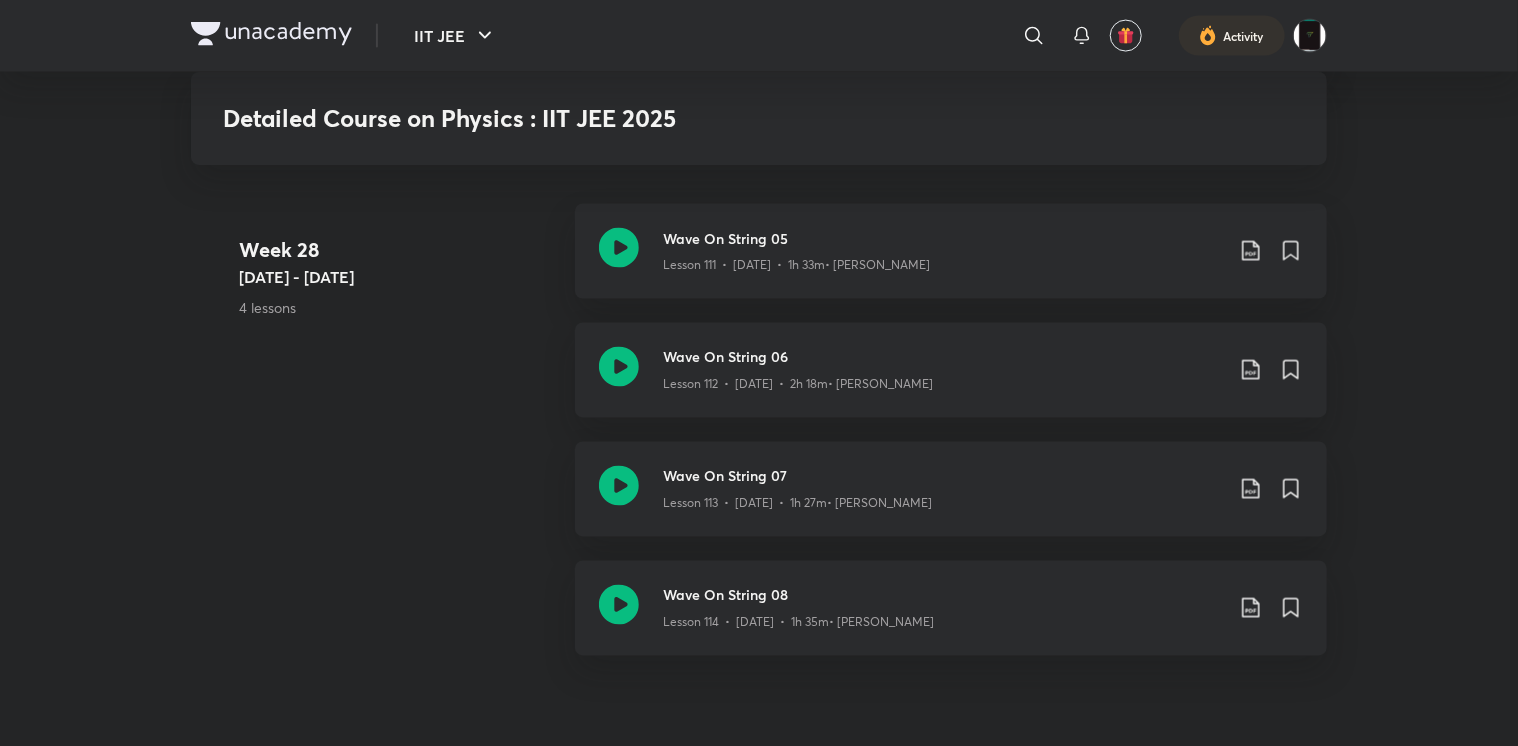 scroll, scrollTop: 16823, scrollLeft: 0, axis: vertical 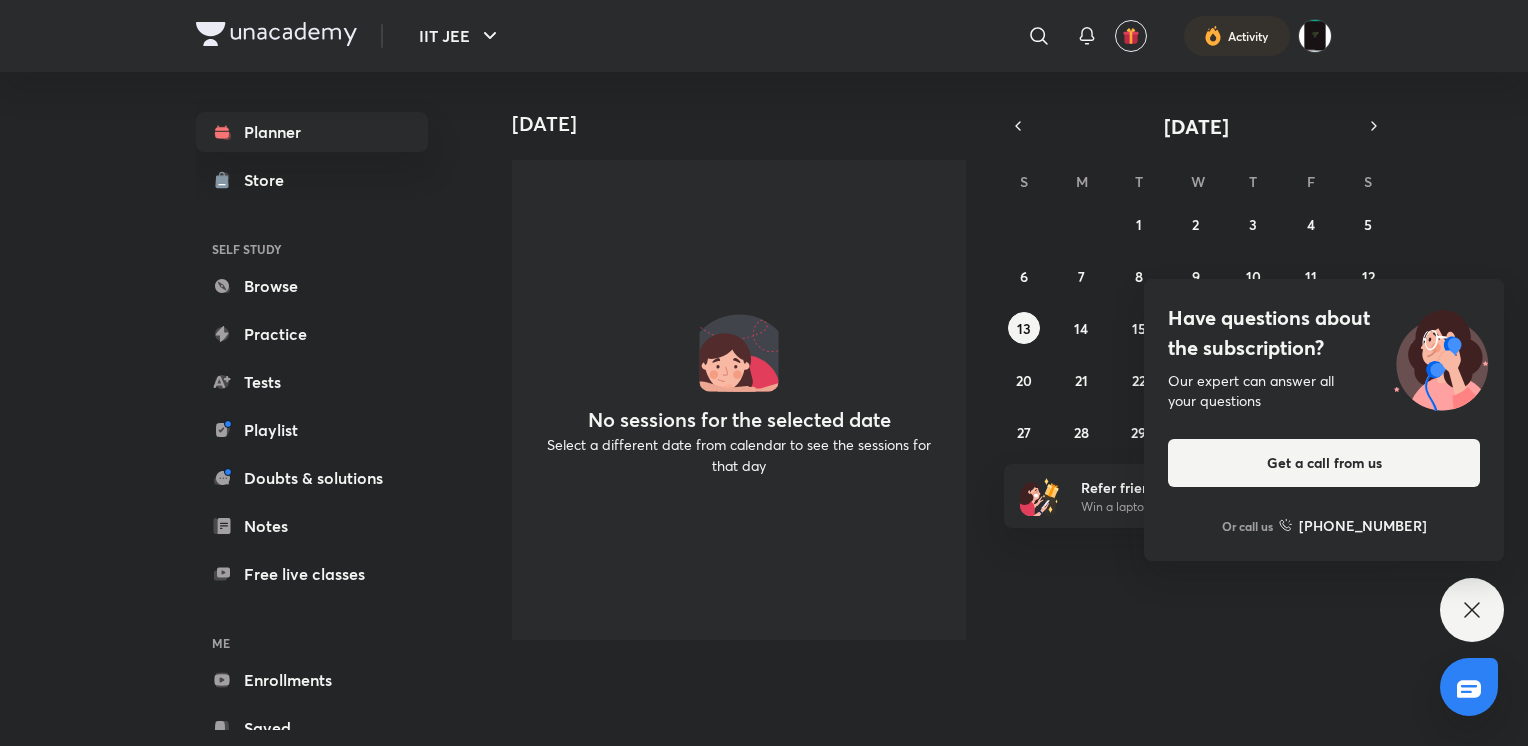 click on "Have questions about the subscription? Our expert can answer all your questions Get a call from us Or call us [PHONE_NUMBER]" at bounding box center (1472, 610) 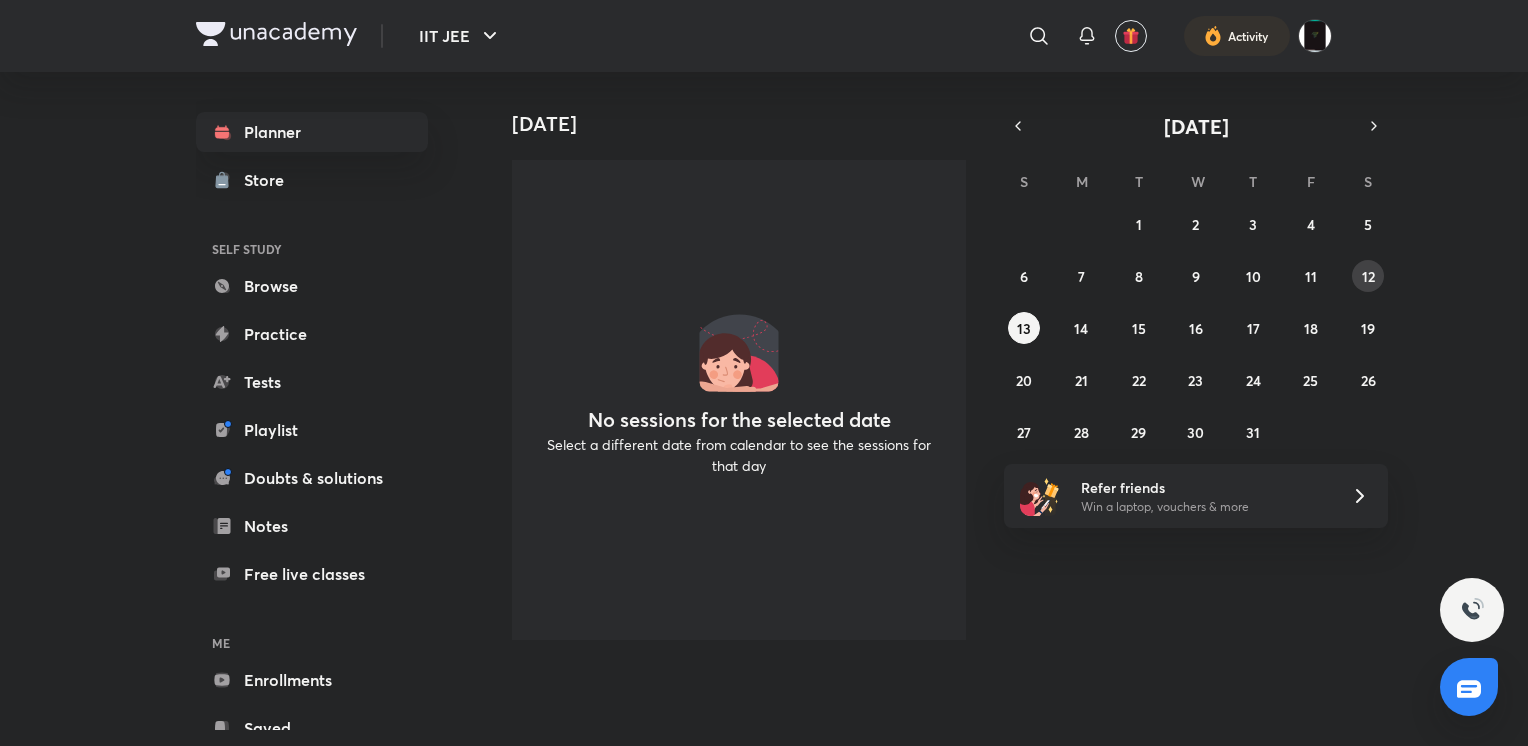 click on "12" at bounding box center (1368, 276) 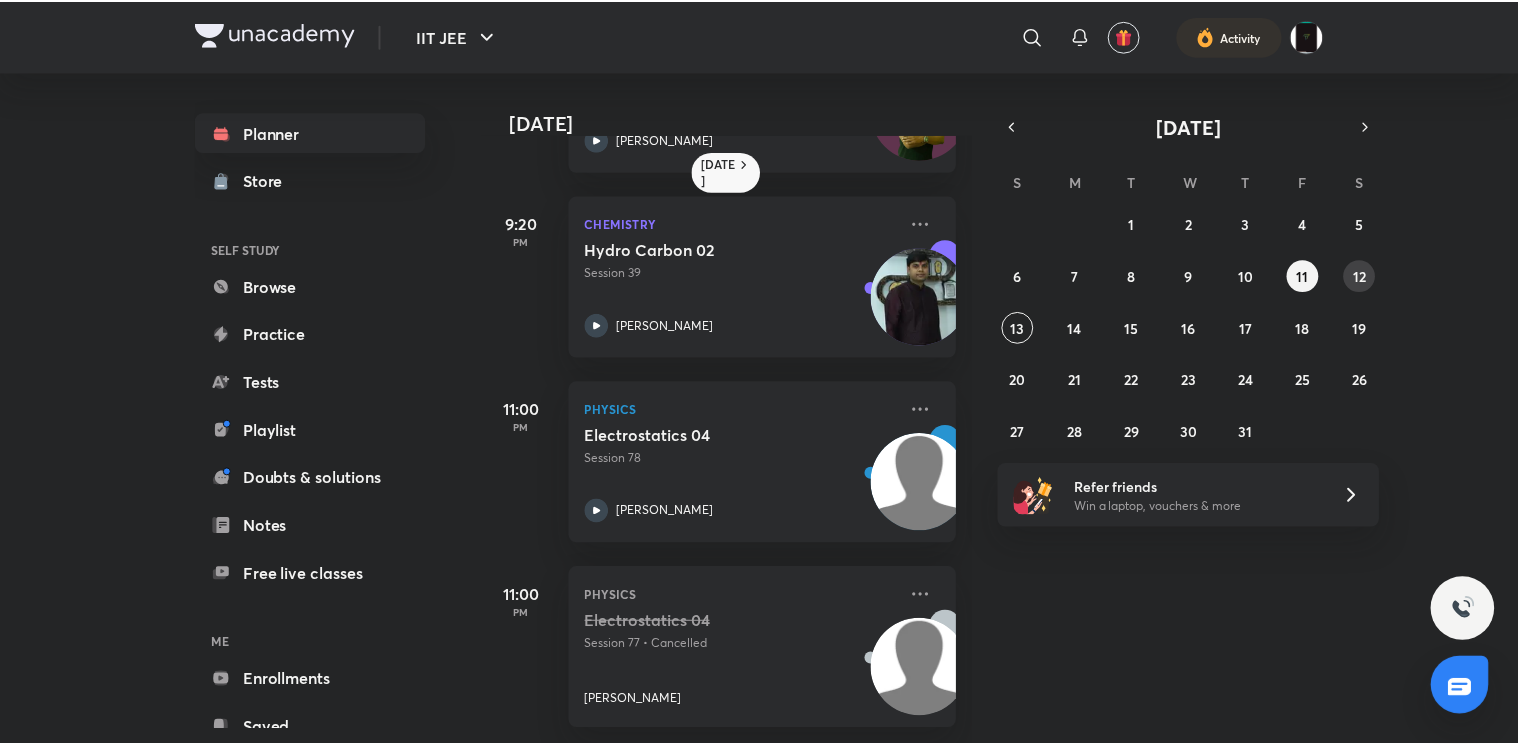 scroll, scrollTop: 267, scrollLeft: 0, axis: vertical 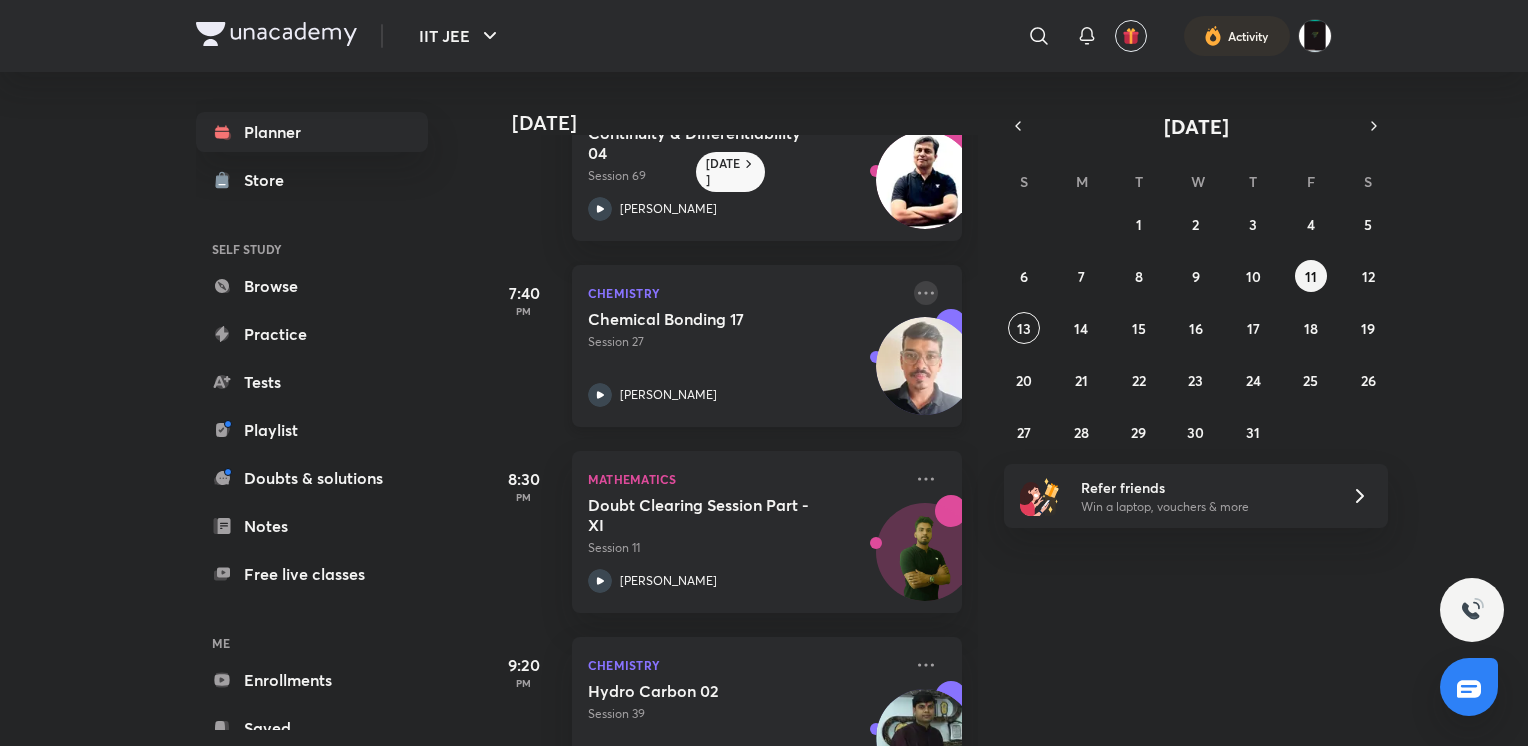 click 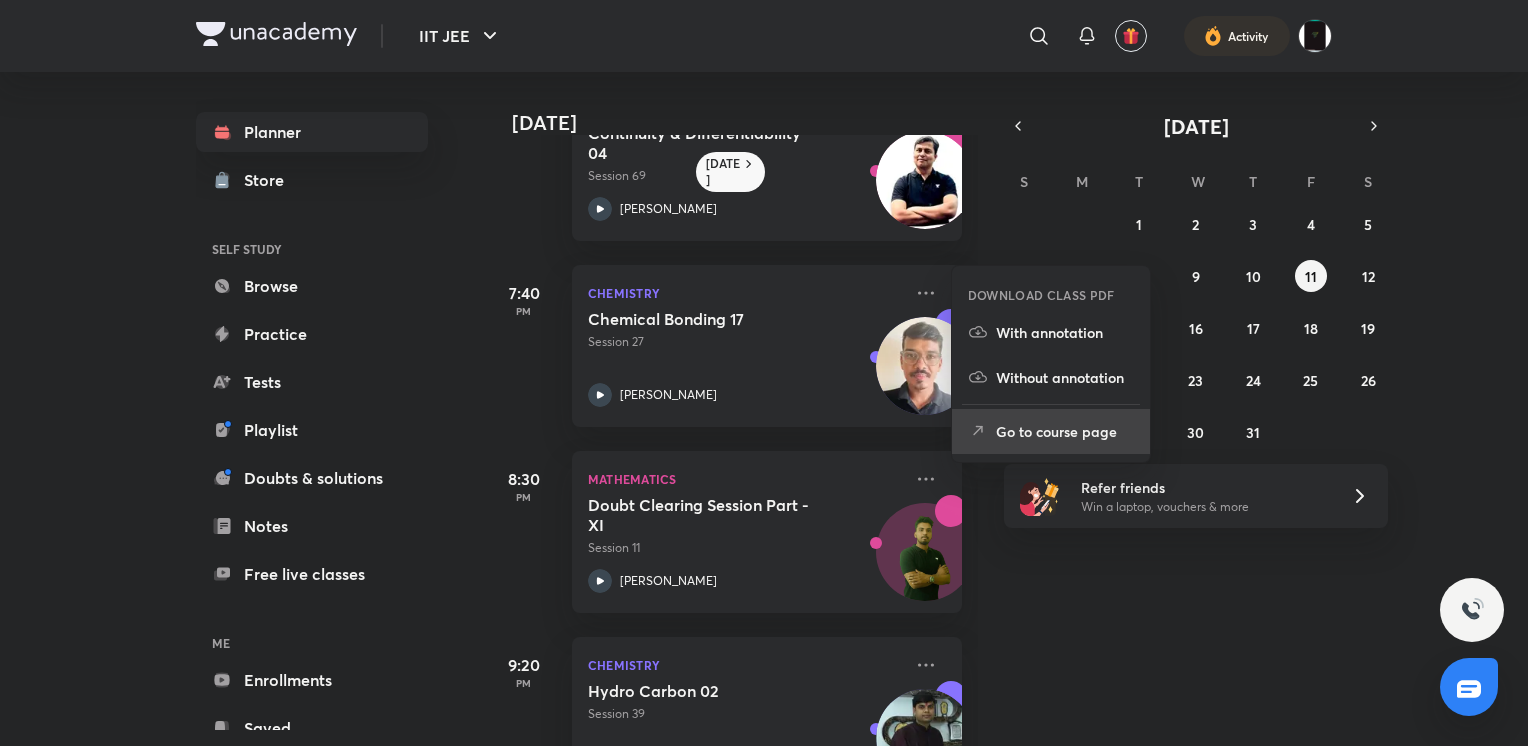 click on "Go to course page" at bounding box center (1051, 431) 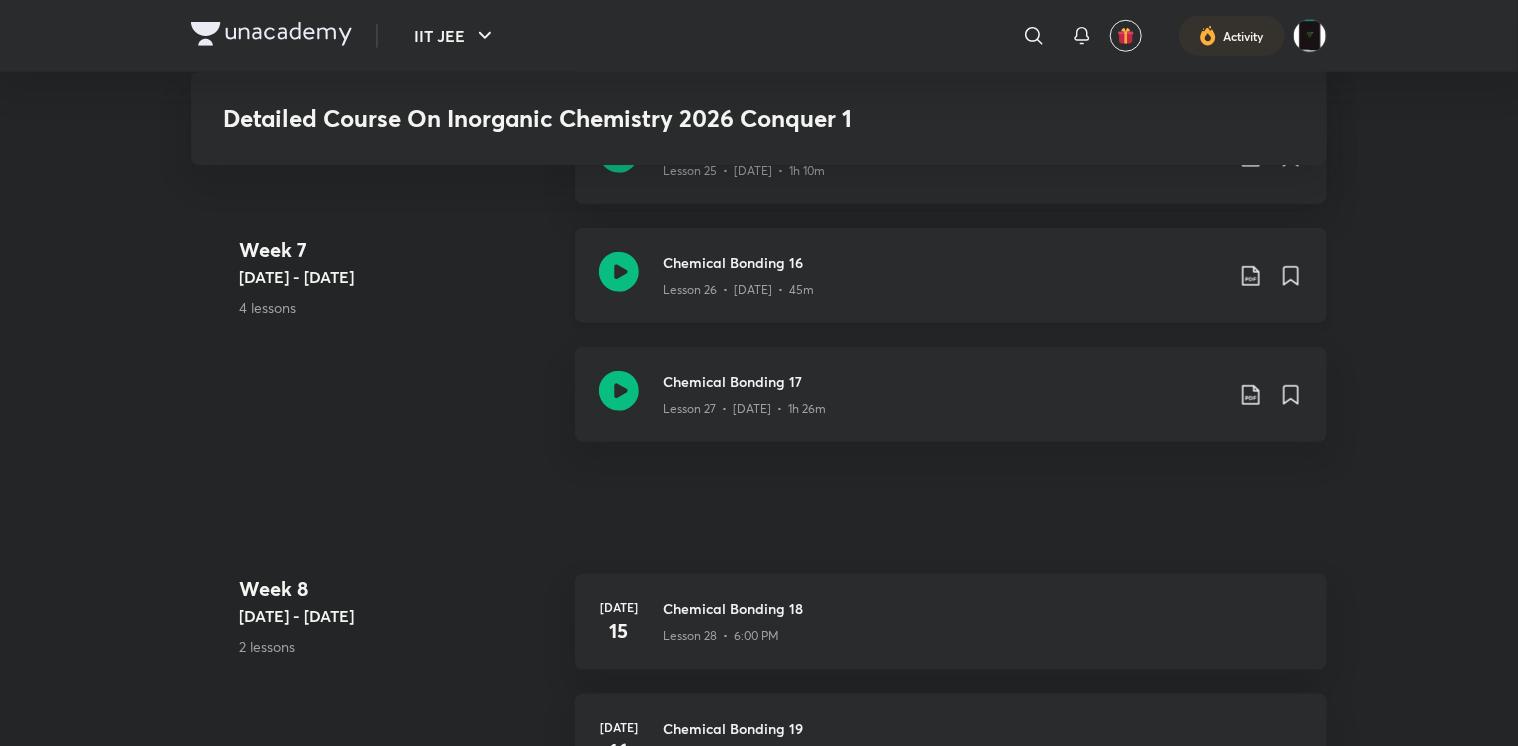 scroll, scrollTop: 4657, scrollLeft: 0, axis: vertical 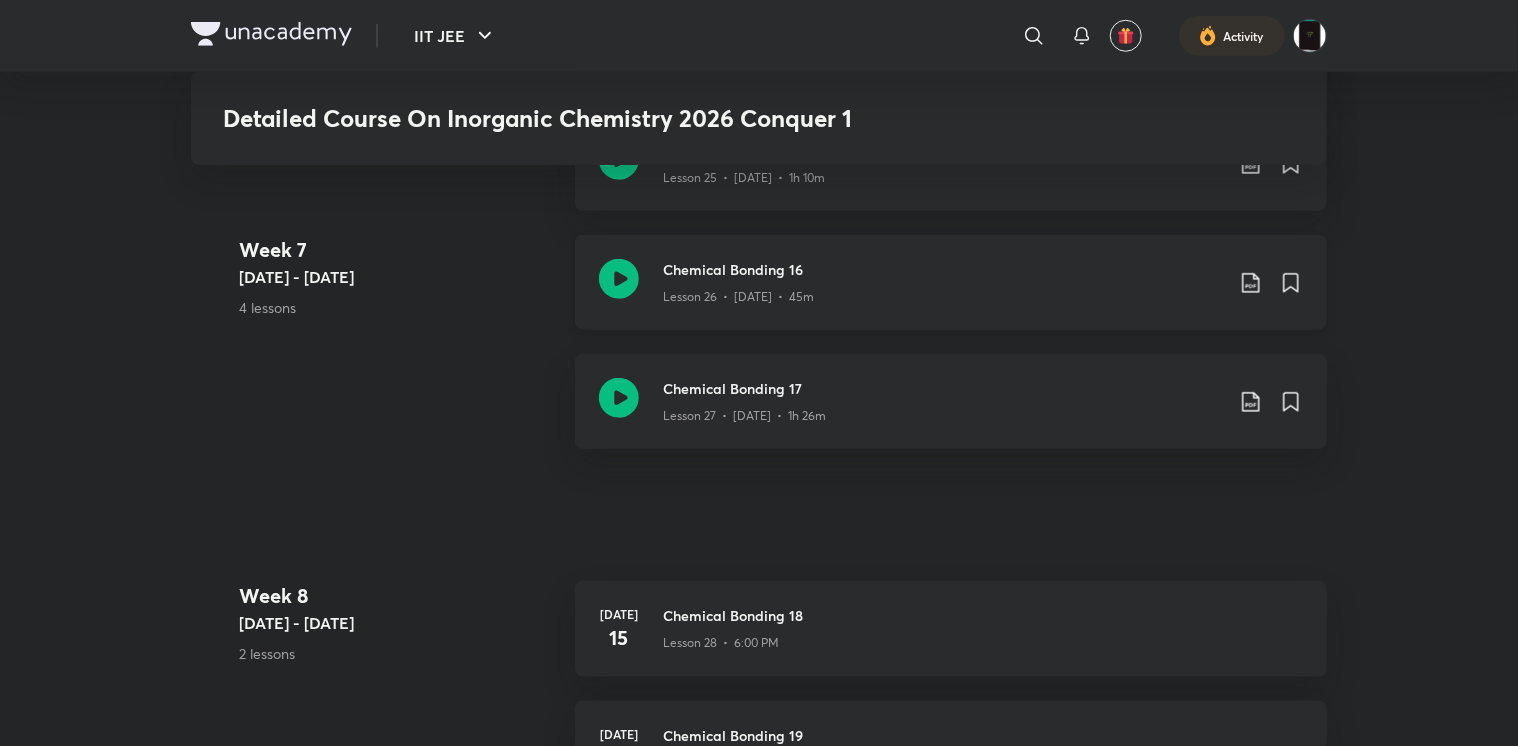 click on "Chemical Bonding 16 Lesson 26  •  Jul 10  •  45m" at bounding box center [951, 282] 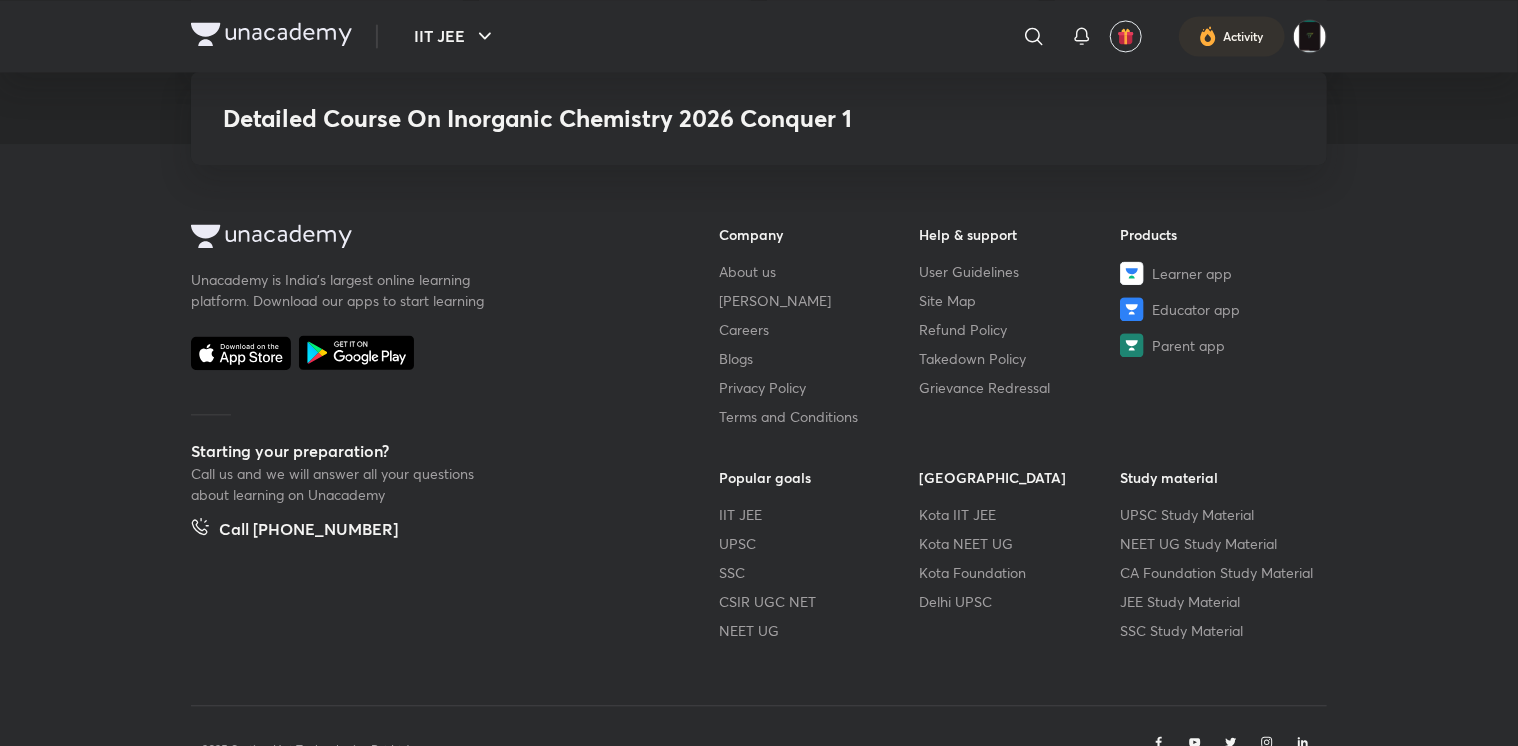 scroll, scrollTop: 5943, scrollLeft: 0, axis: vertical 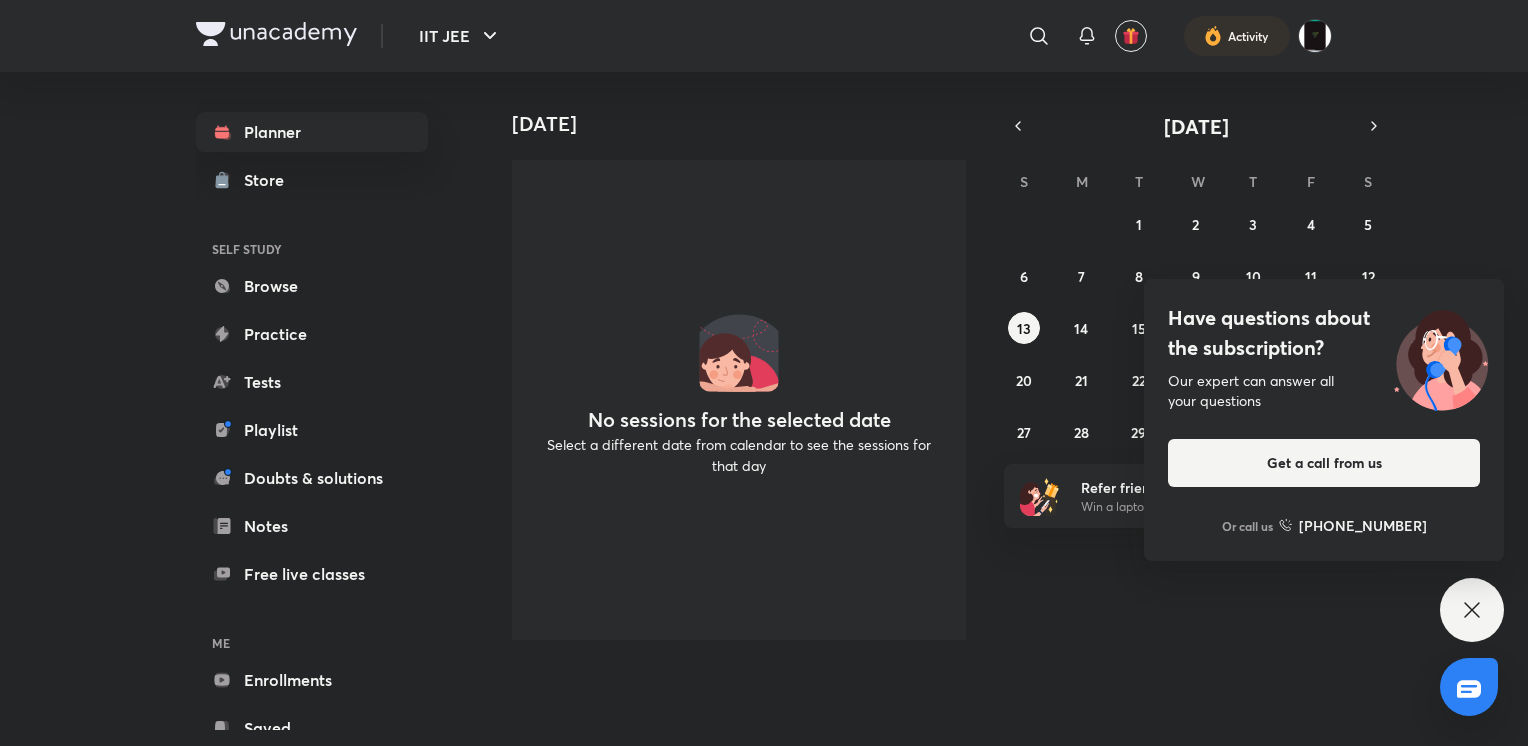 click on "Have questions about the subscription? Our expert can answer all your questions Get a call from us Or call us [PHONE_NUMBER]" at bounding box center (1472, 610) 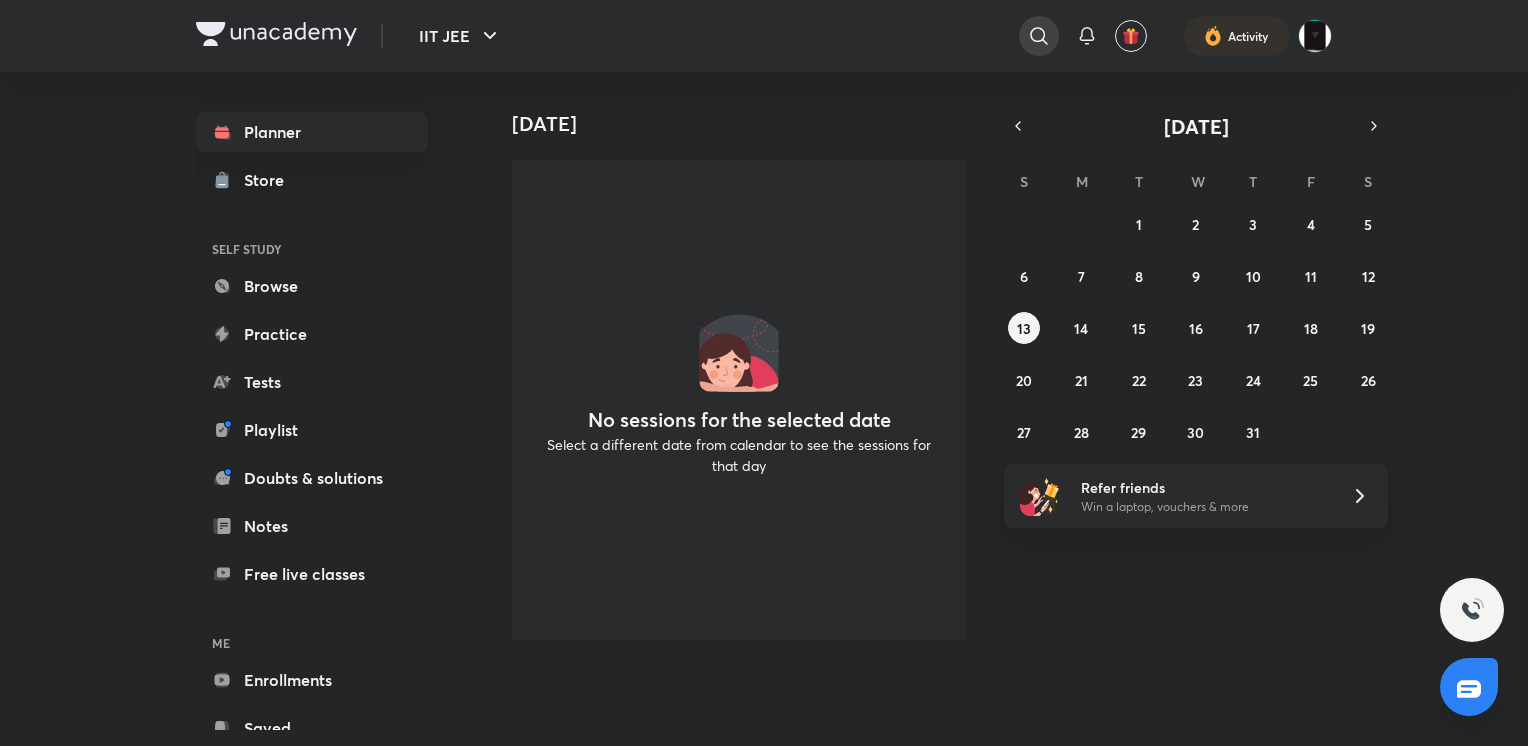click 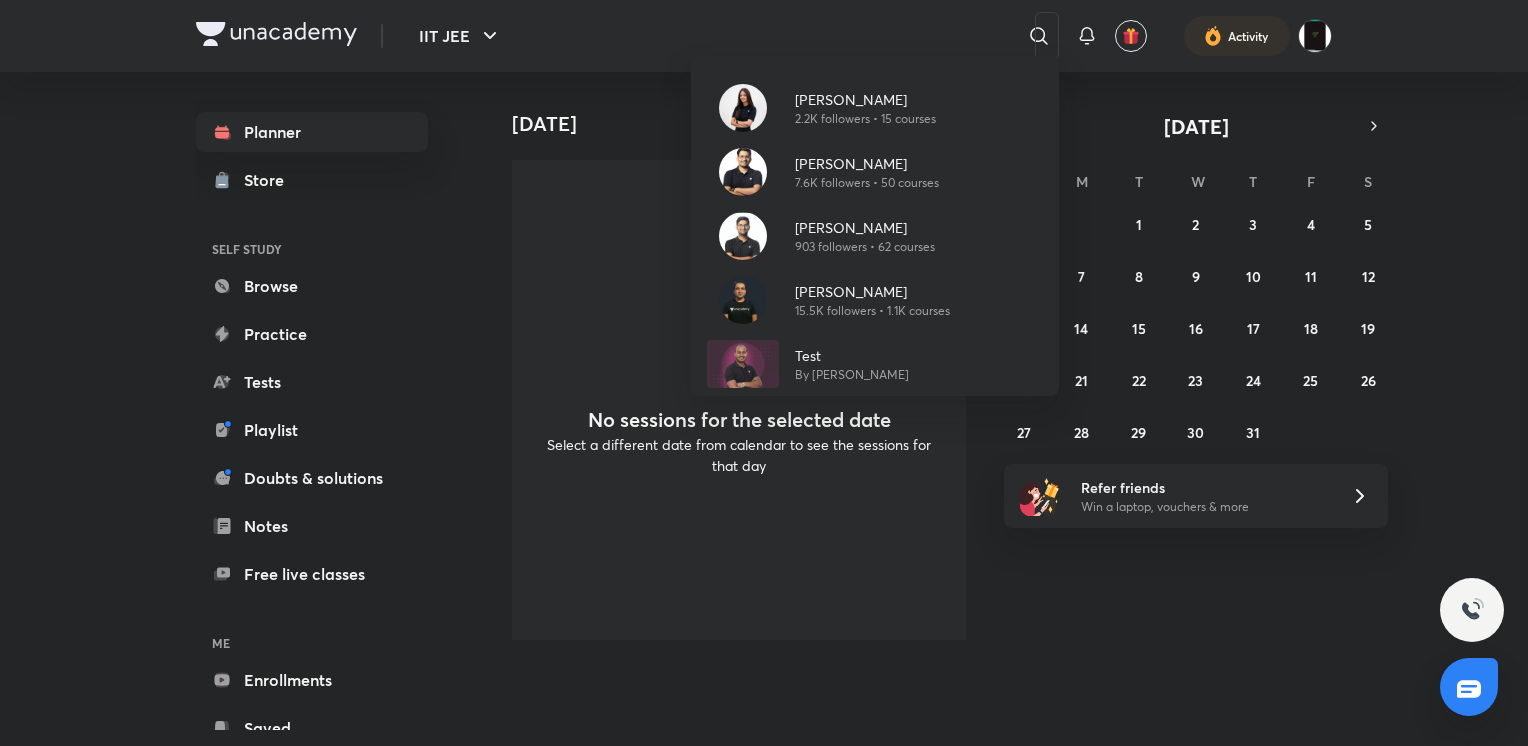 click on "[PERSON_NAME] 2.2K followers • 15 courses [PERSON_NAME] 7.6K followers • 50 courses [PERSON_NAME] 903 followers • 62 courses [PERSON_NAME] 15.5K followers • 1.1K courses Test By [PERSON_NAME]" at bounding box center (764, 373) 